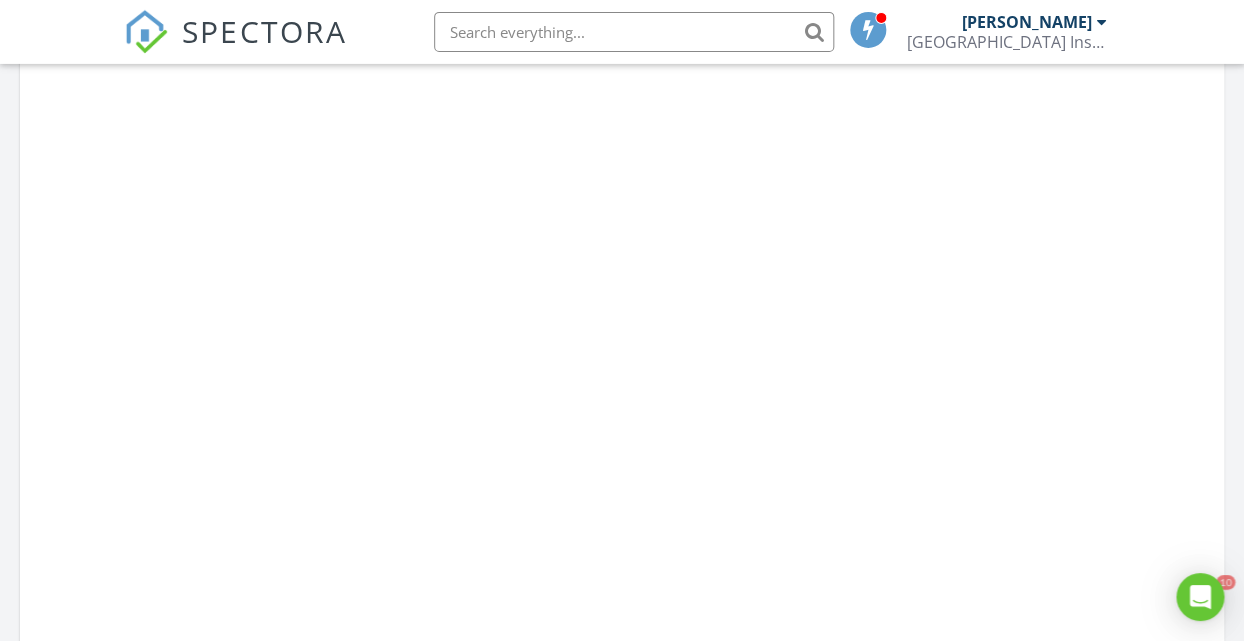 scroll, scrollTop: 0, scrollLeft: 0, axis: both 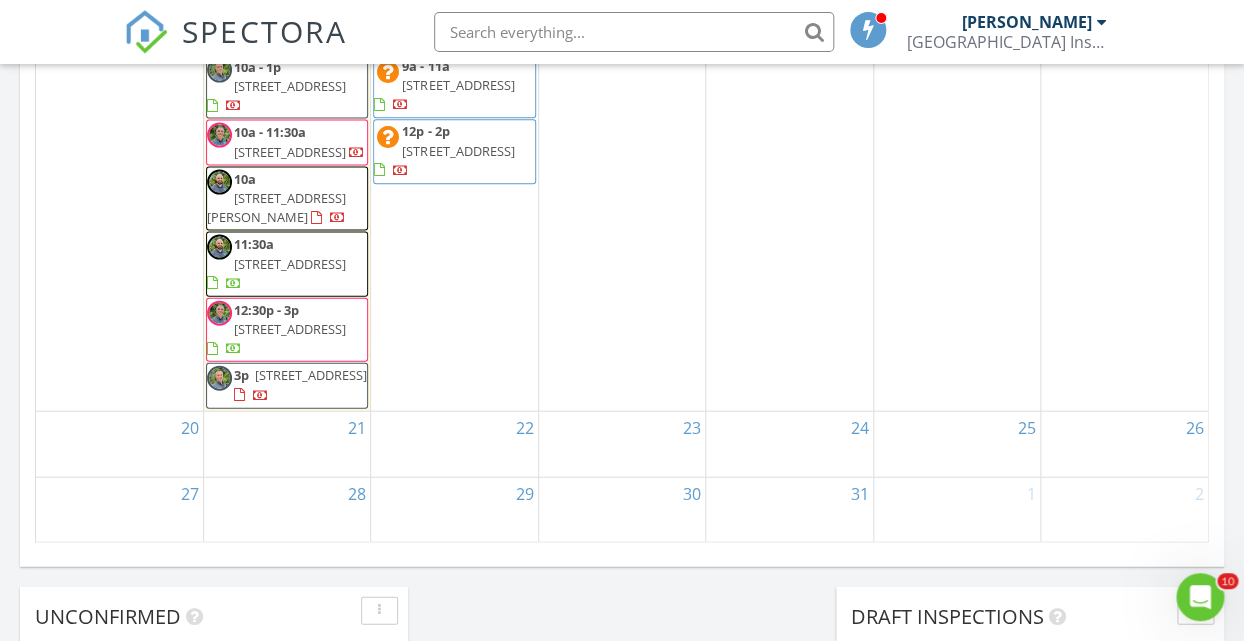 click on "[STREET_ADDRESS]" at bounding box center [290, 329] 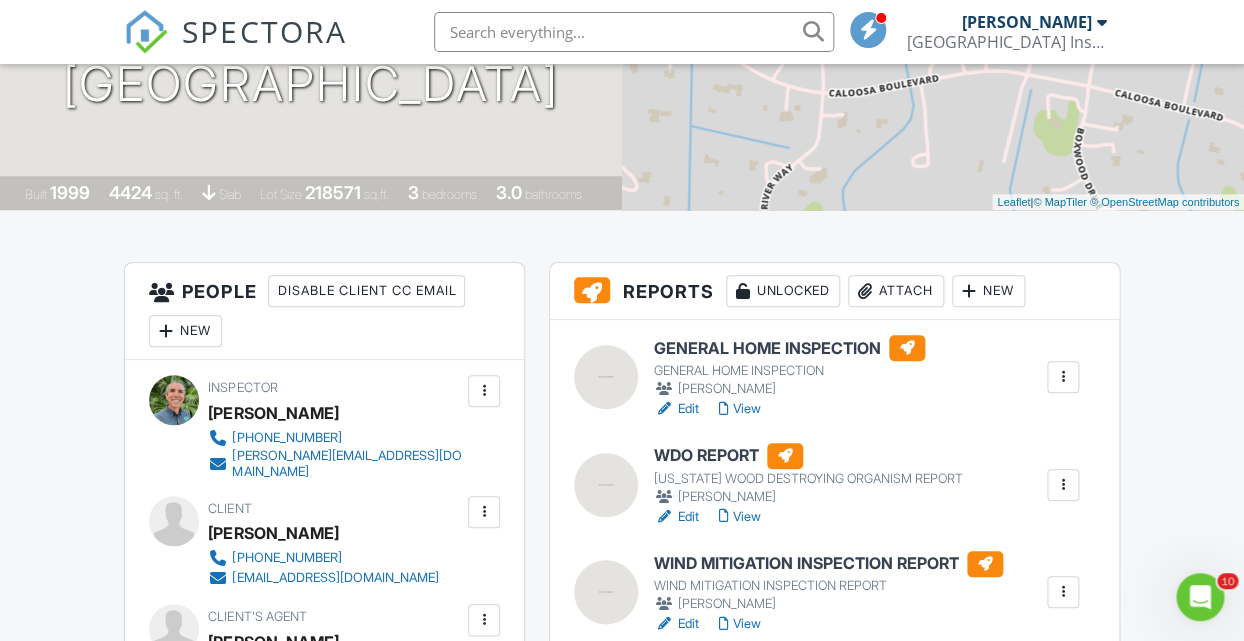 scroll, scrollTop: 432, scrollLeft: 0, axis: vertical 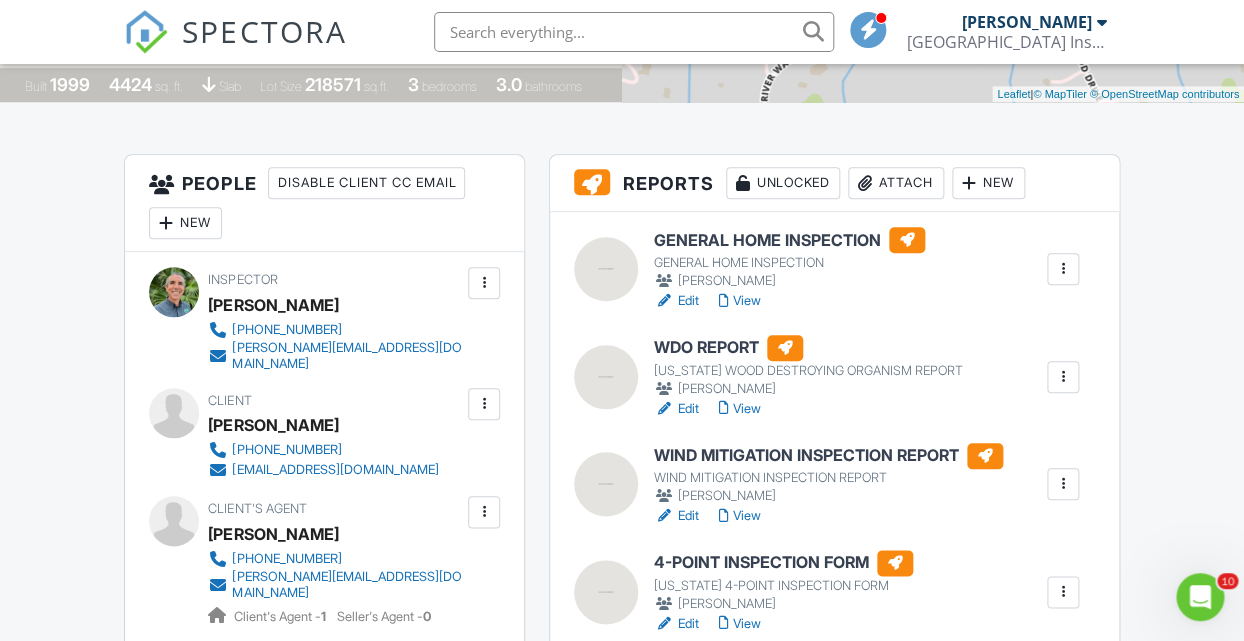 click at bounding box center [1063, 377] 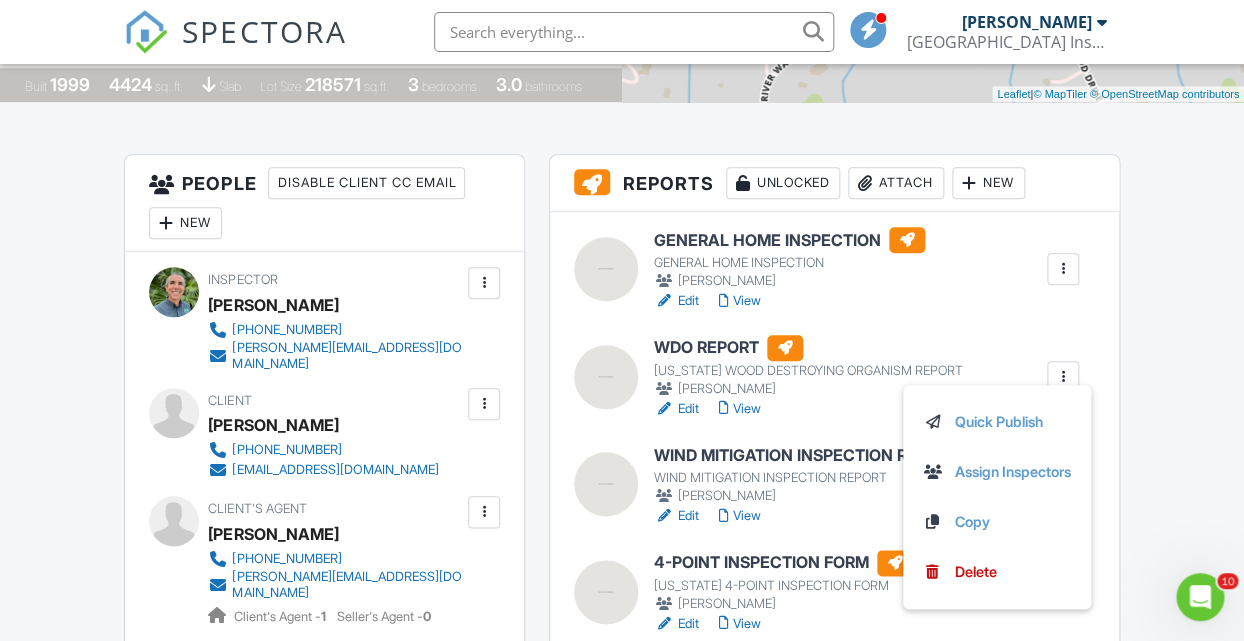 click on "Dashboard
Templates
Contacts
Automations
Settings
Team
Support Center
Inspection Details
Client View
More
Property Details
Reschedule
Reorder / Copy
Share
Cancel
Delete
Print Order
Convert to V9
View Change Log
07/14/2025 12:30 pm
- 3:00 pm
14370 Caloosa Blvd
West Palm Beach, FL 33418
Built
1999
4424
sq. ft.
slab
Lot Size
218571
sq.ft.
3
bedrooms
3.0
bathrooms
+ − Leaflet  |  © MapTiler   © OpenStreetMap contributors
All emails and texts are disabled for this inspection!
Turn on emails and texts
Turn on and Requeue Notifications
Reports
Unlocked
Attach
New
GENERAL HOME INSPECTION
GENERAL HOME INSPECTION
Edit" at bounding box center (622, 1712) 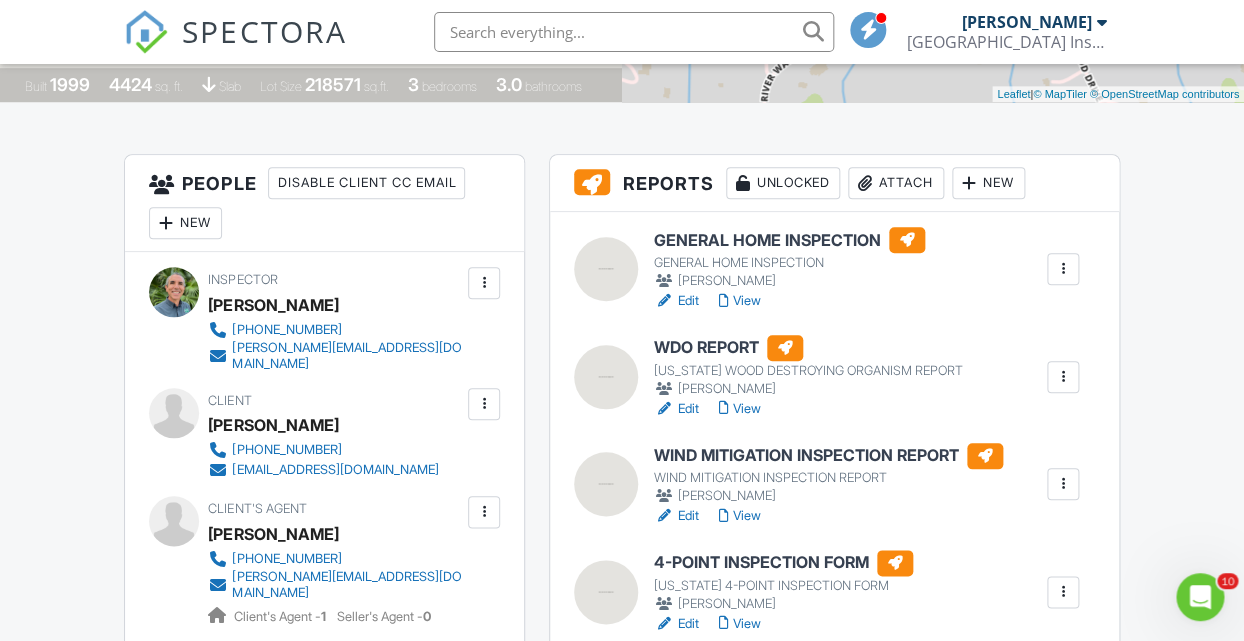 click on "View" at bounding box center (740, 301) 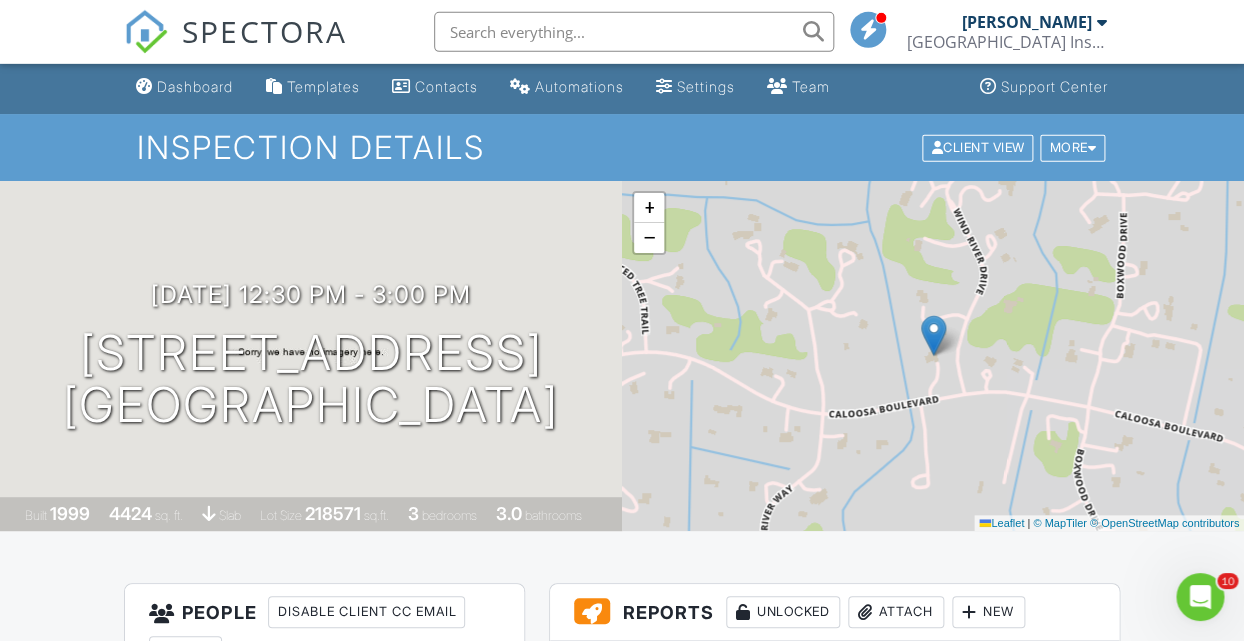 scroll, scrollTop: 0, scrollLeft: 0, axis: both 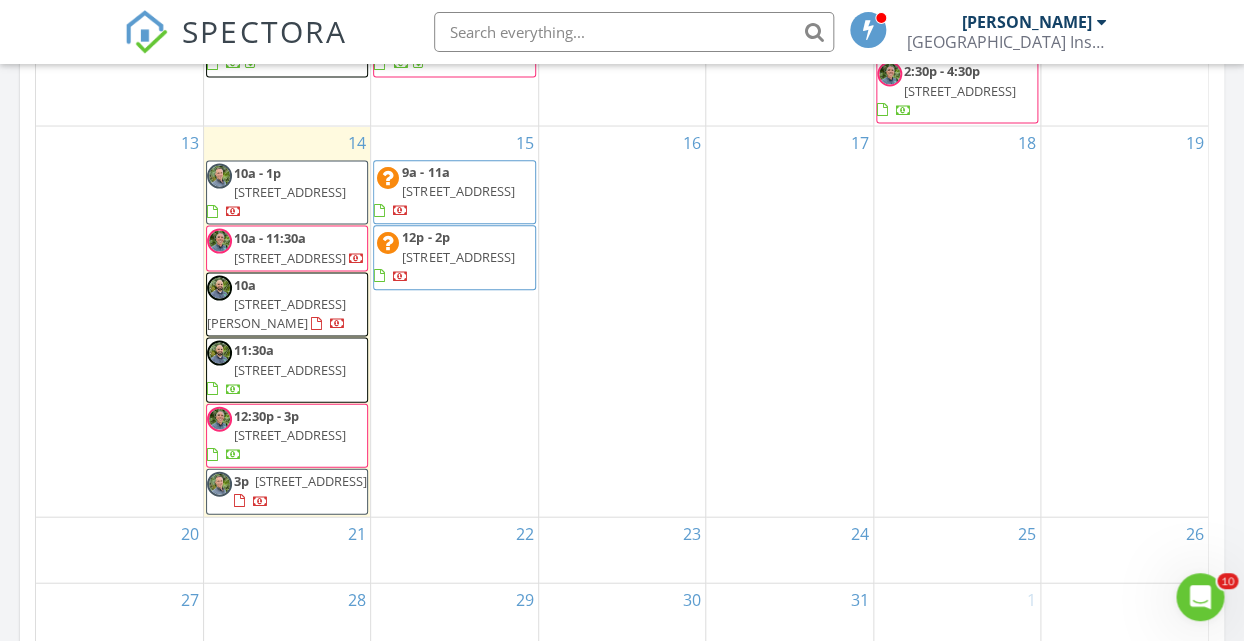 click on "14370 Caloosa Blvd, West Palm Beach 33418" at bounding box center (290, 434) 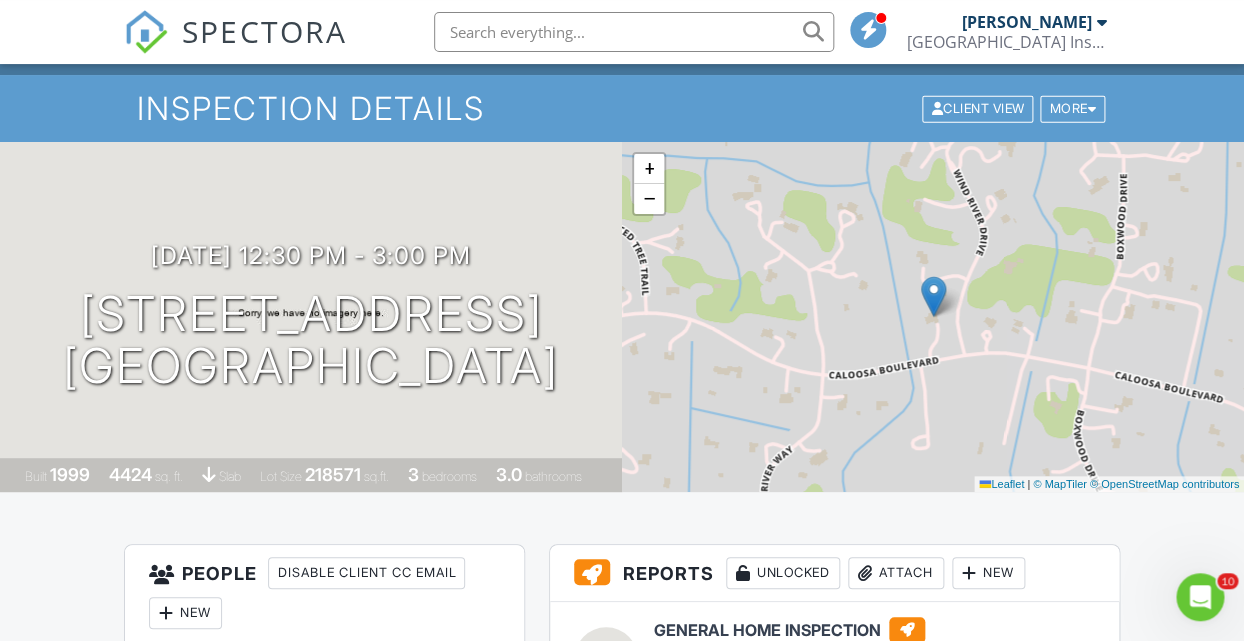 scroll, scrollTop: 0, scrollLeft: 0, axis: both 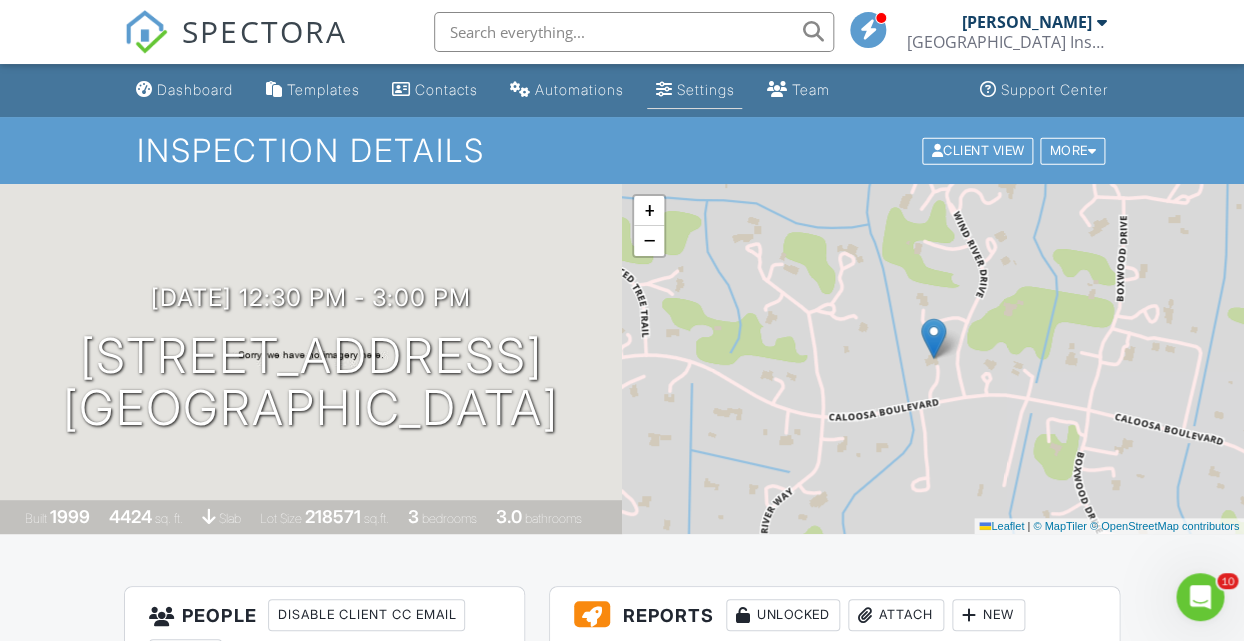 click on "Settings" at bounding box center [705, 89] 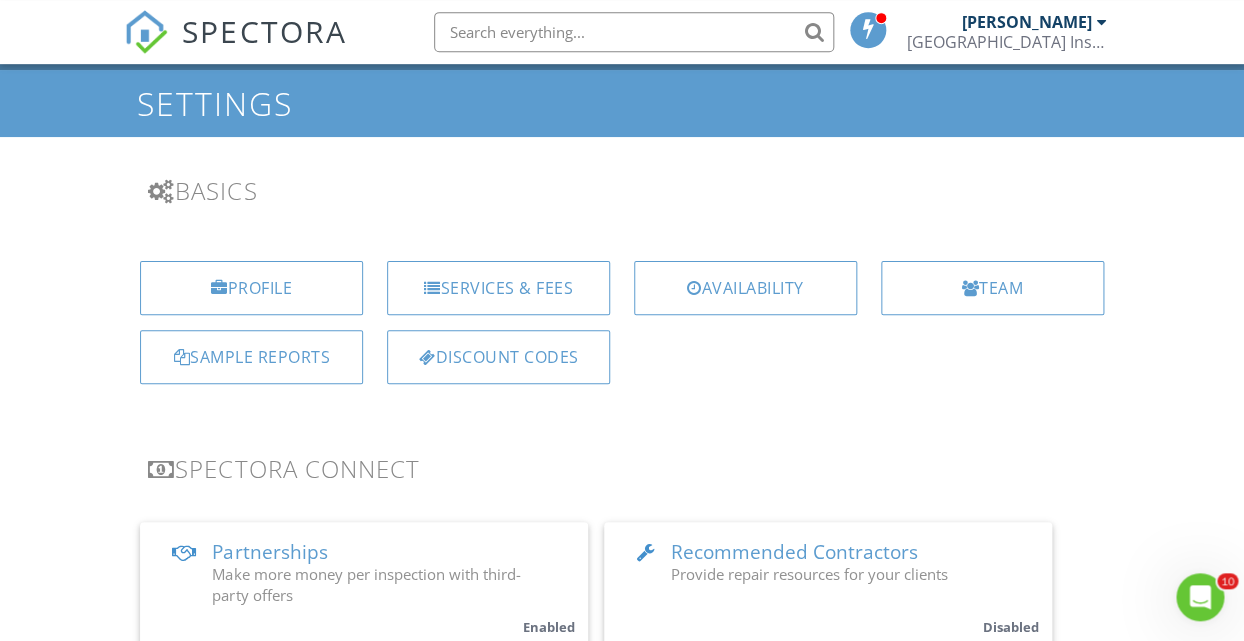 scroll, scrollTop: 108, scrollLeft: 0, axis: vertical 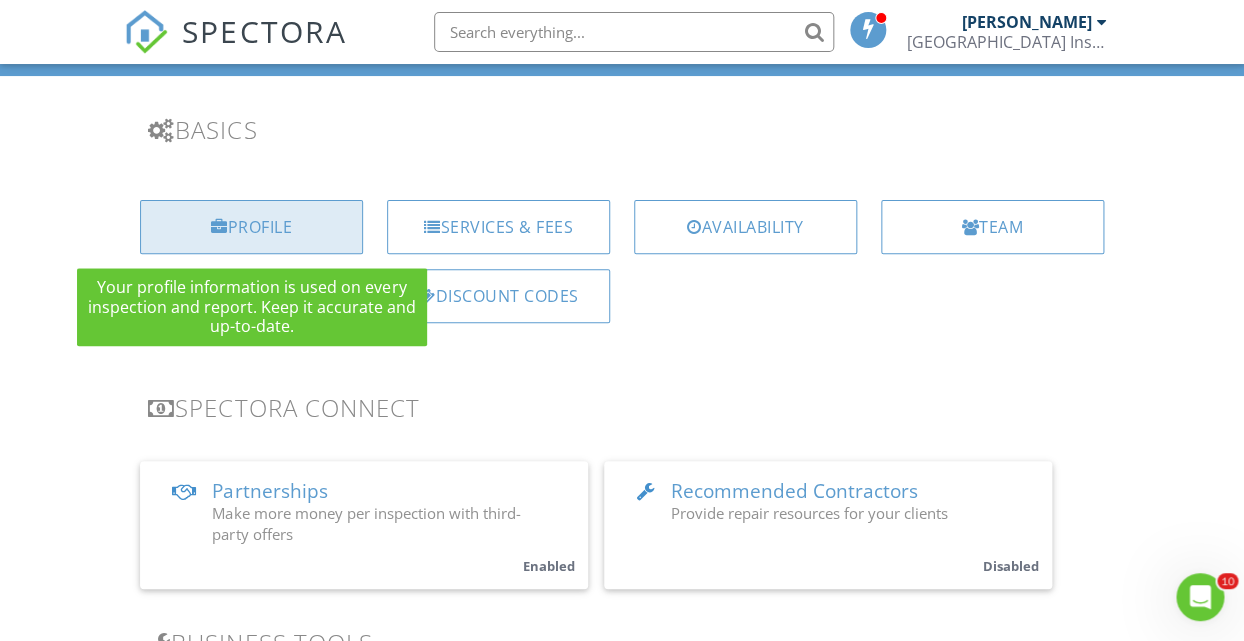 click on "Profile" at bounding box center [251, 227] 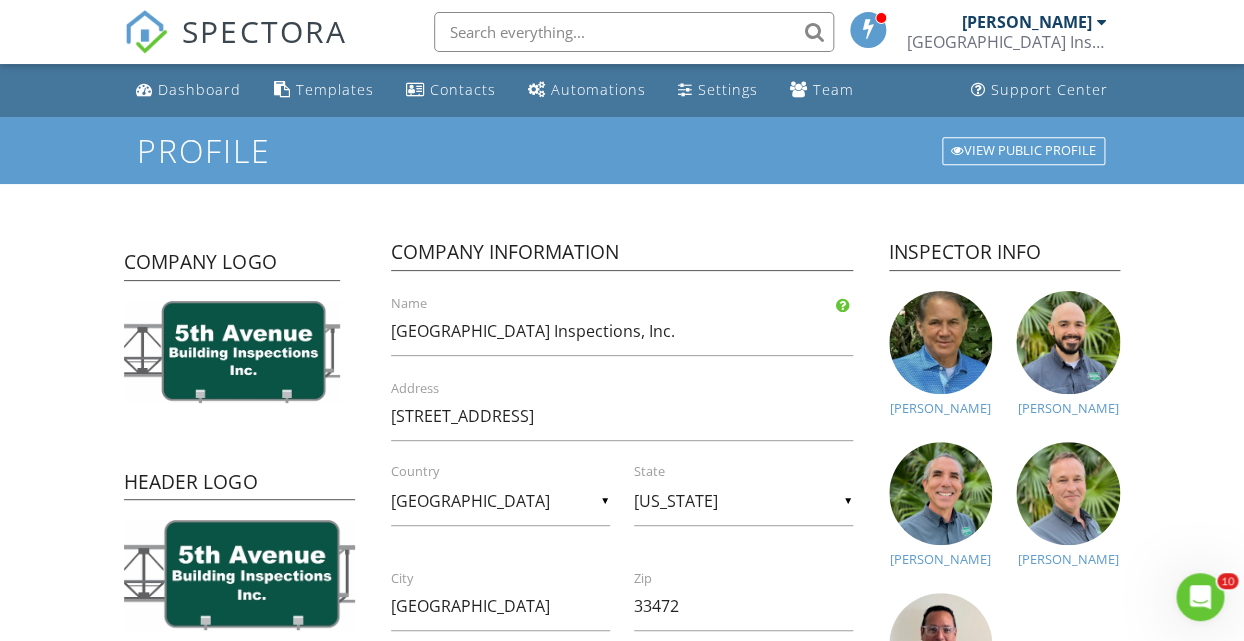 scroll, scrollTop: 0, scrollLeft: 0, axis: both 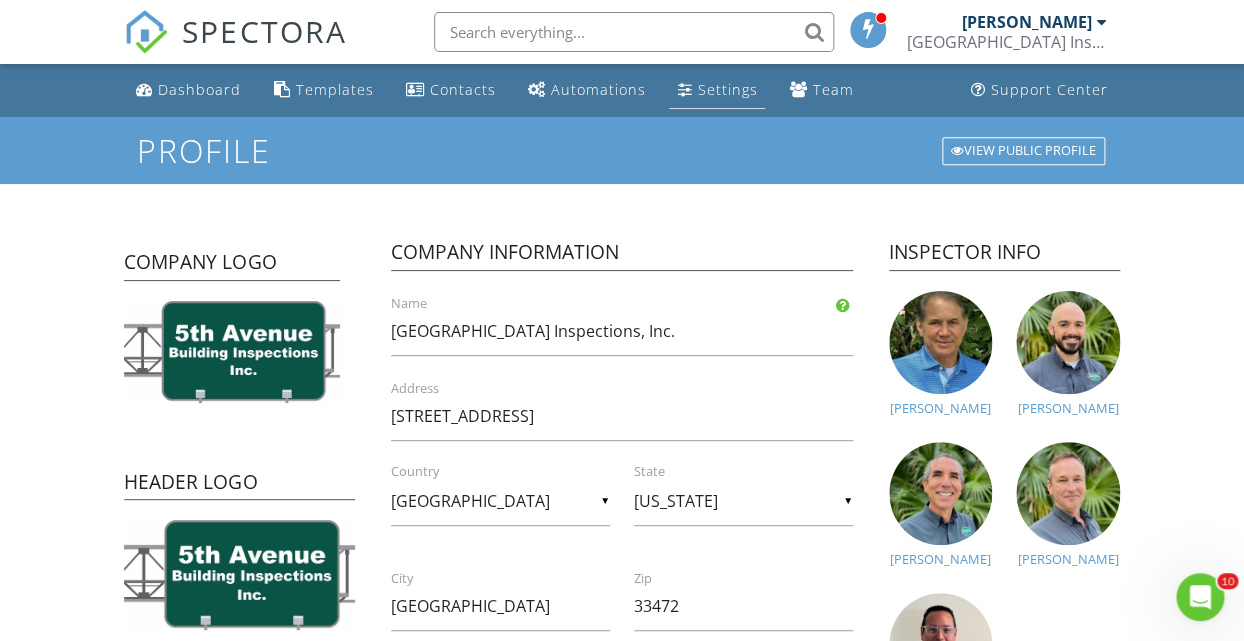 click on "Settings" at bounding box center (727, 89) 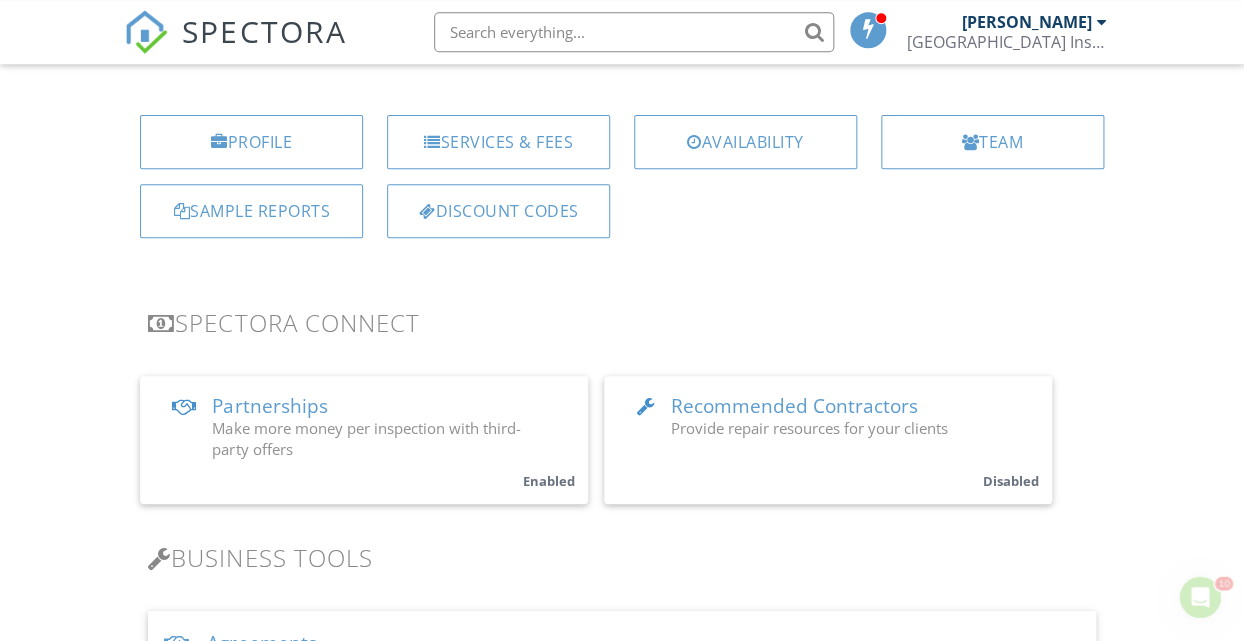 scroll, scrollTop: 216, scrollLeft: 0, axis: vertical 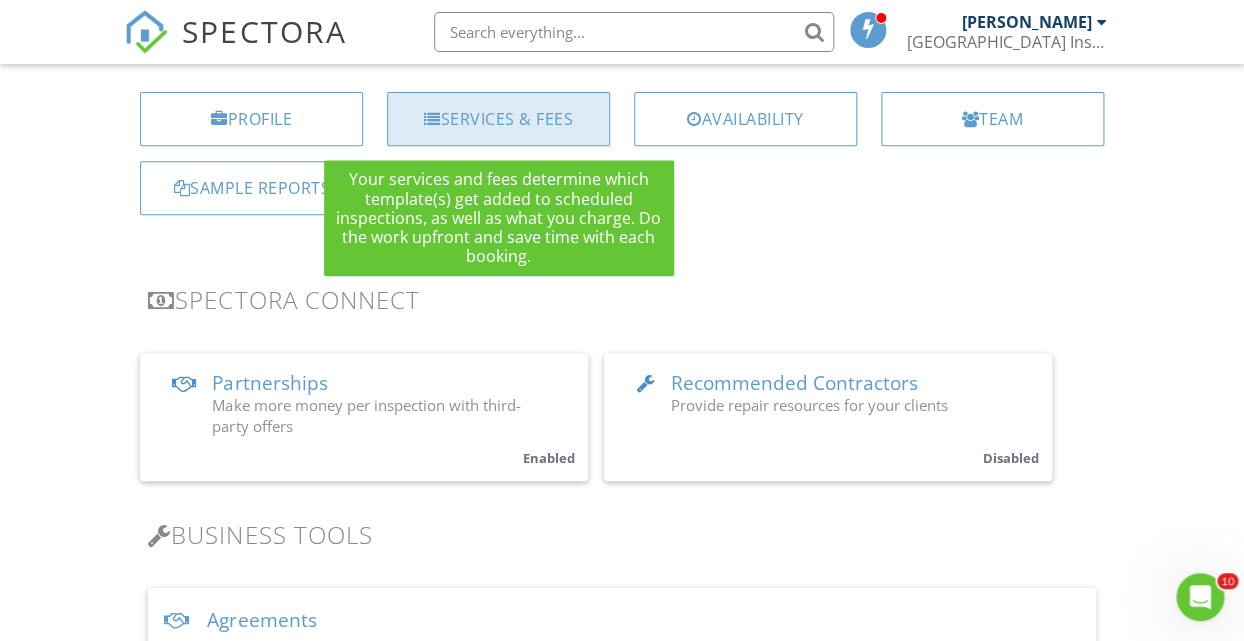 click on "Services & Fees" at bounding box center (498, 119) 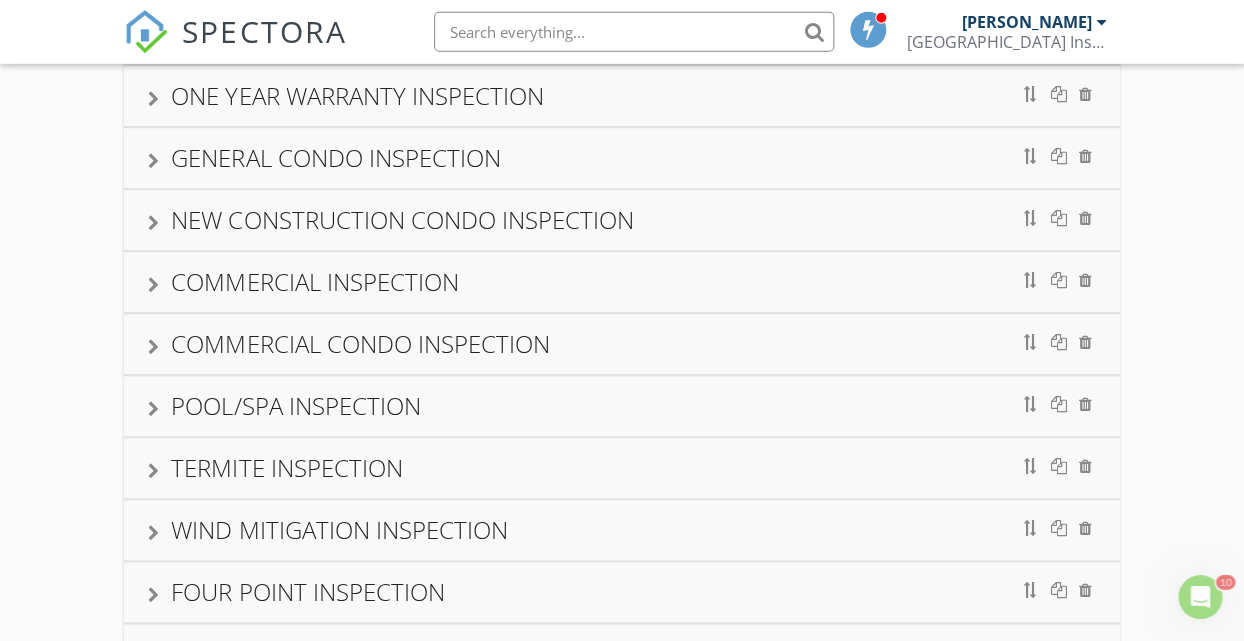 scroll, scrollTop: 0, scrollLeft: 0, axis: both 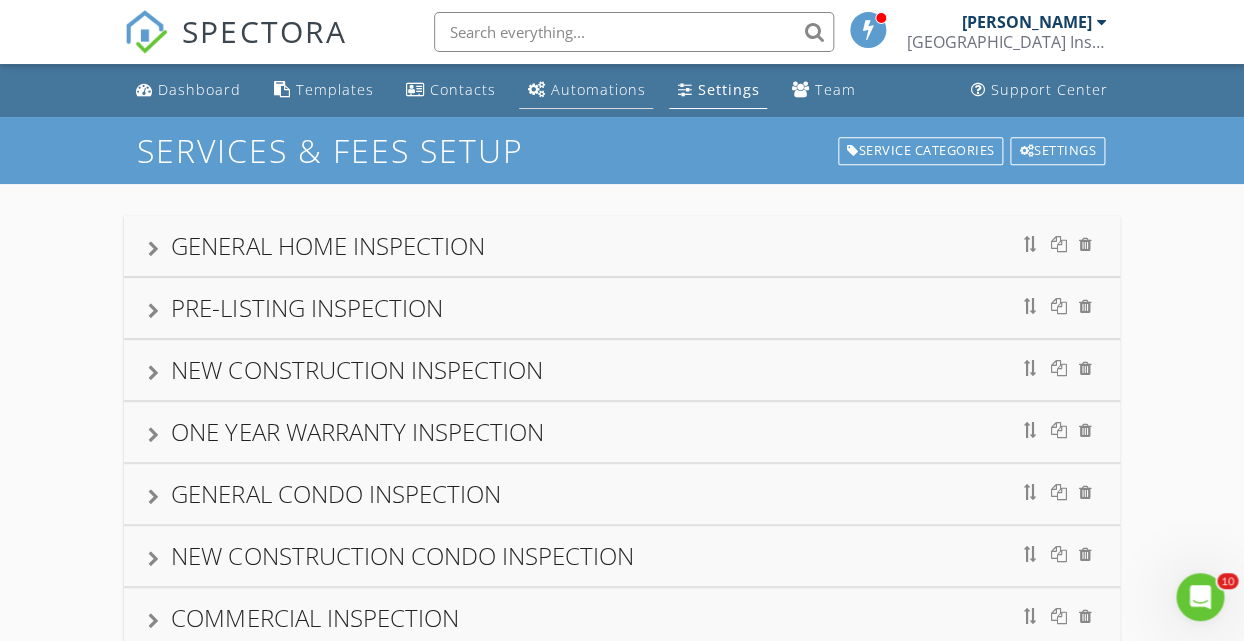 click on "Automations" at bounding box center [597, 89] 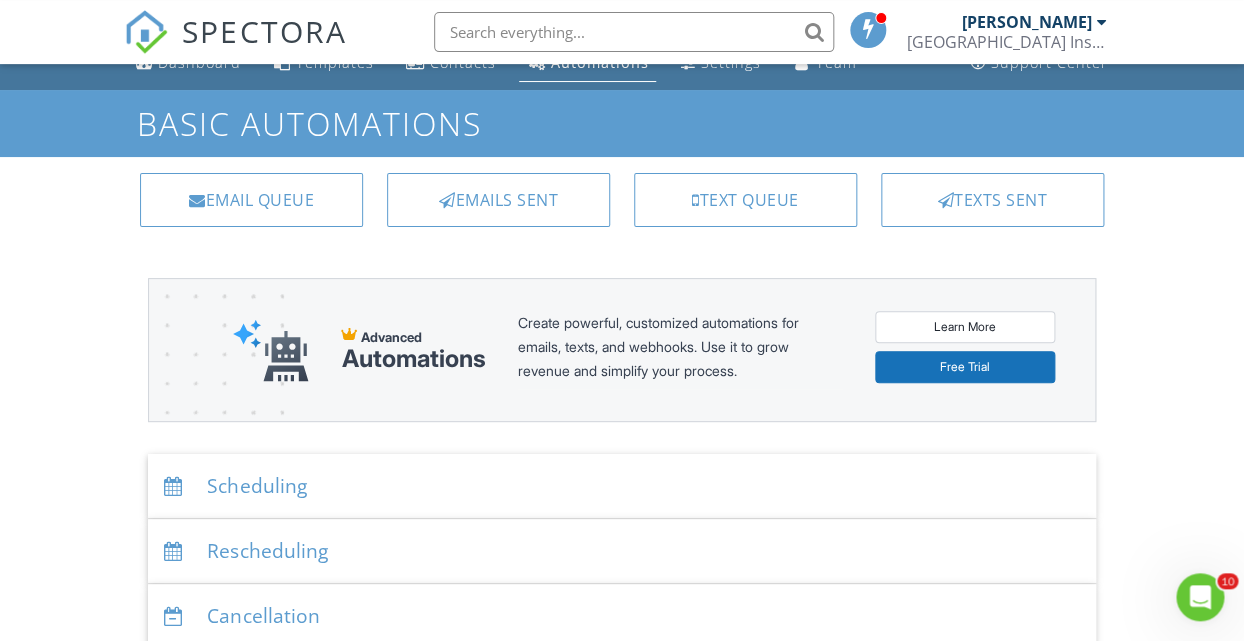 scroll, scrollTop: 0, scrollLeft: 0, axis: both 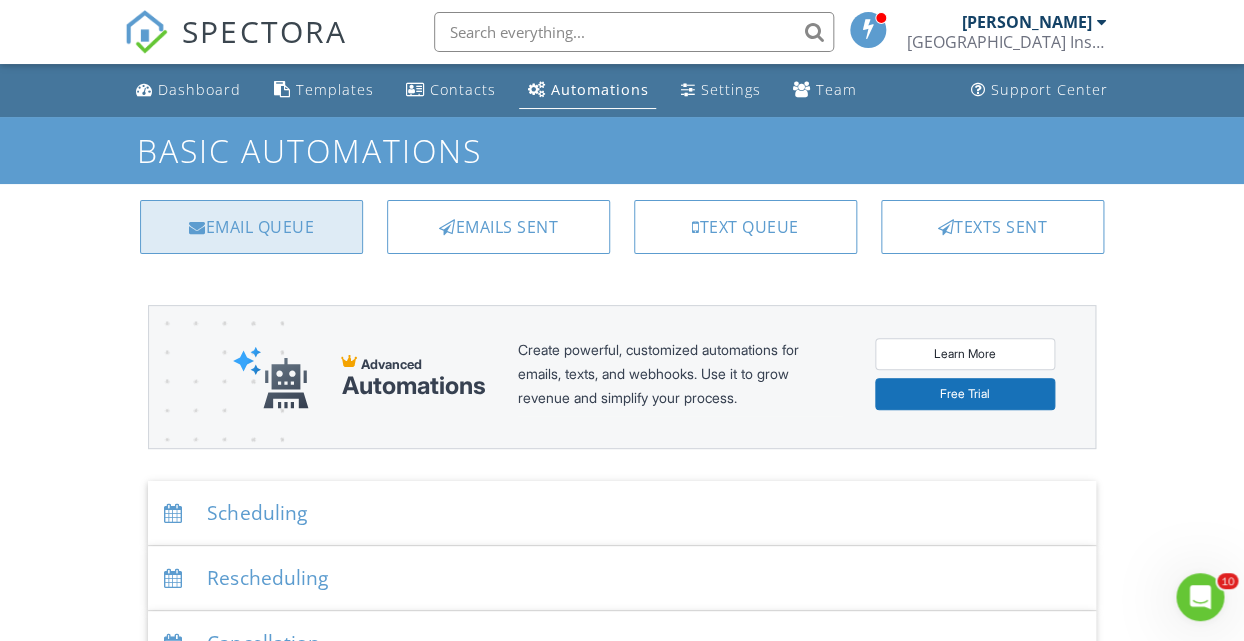 click on "Email Queue" at bounding box center [251, 227] 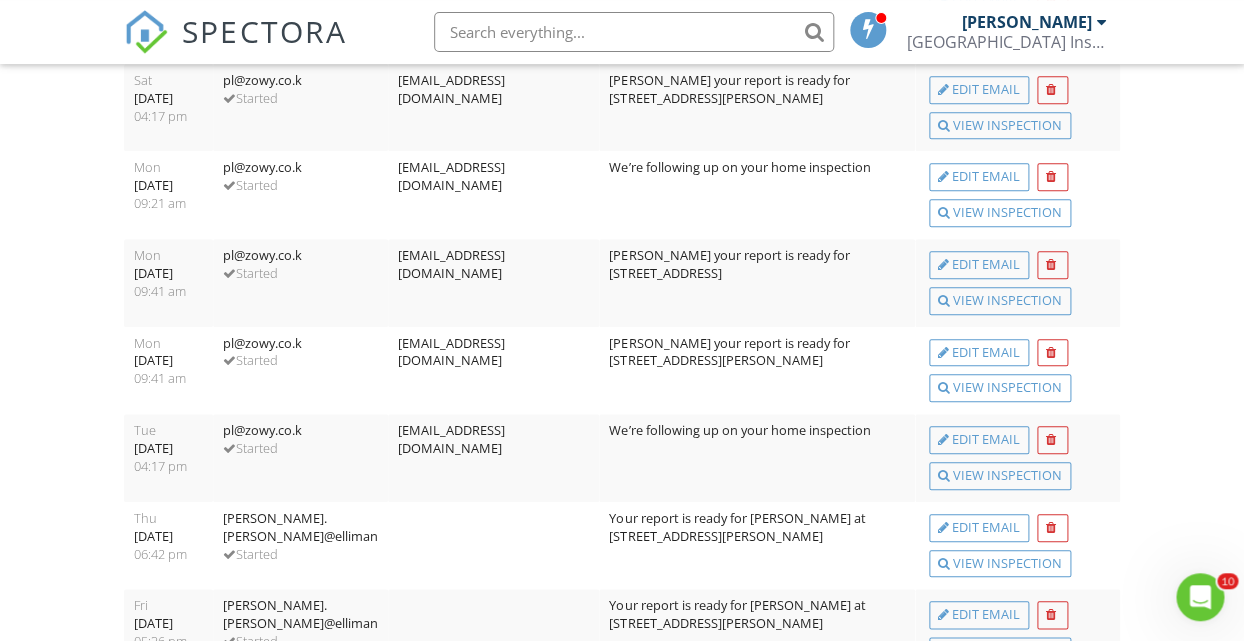 scroll, scrollTop: 0, scrollLeft: 0, axis: both 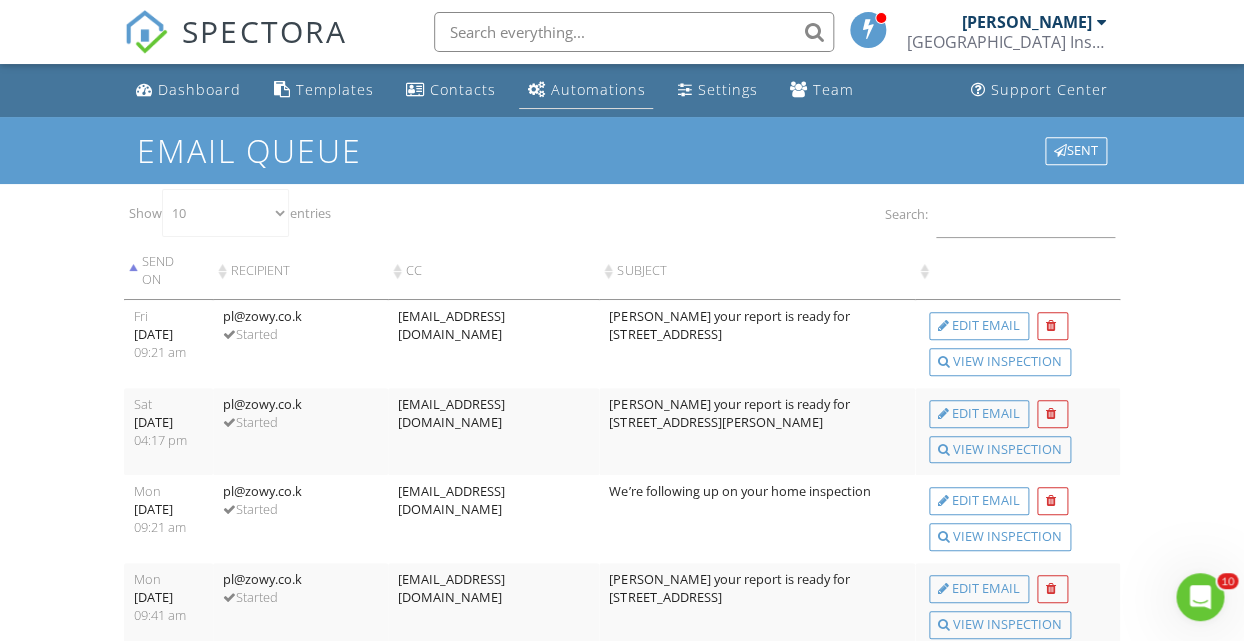 click on "Automations" at bounding box center (597, 89) 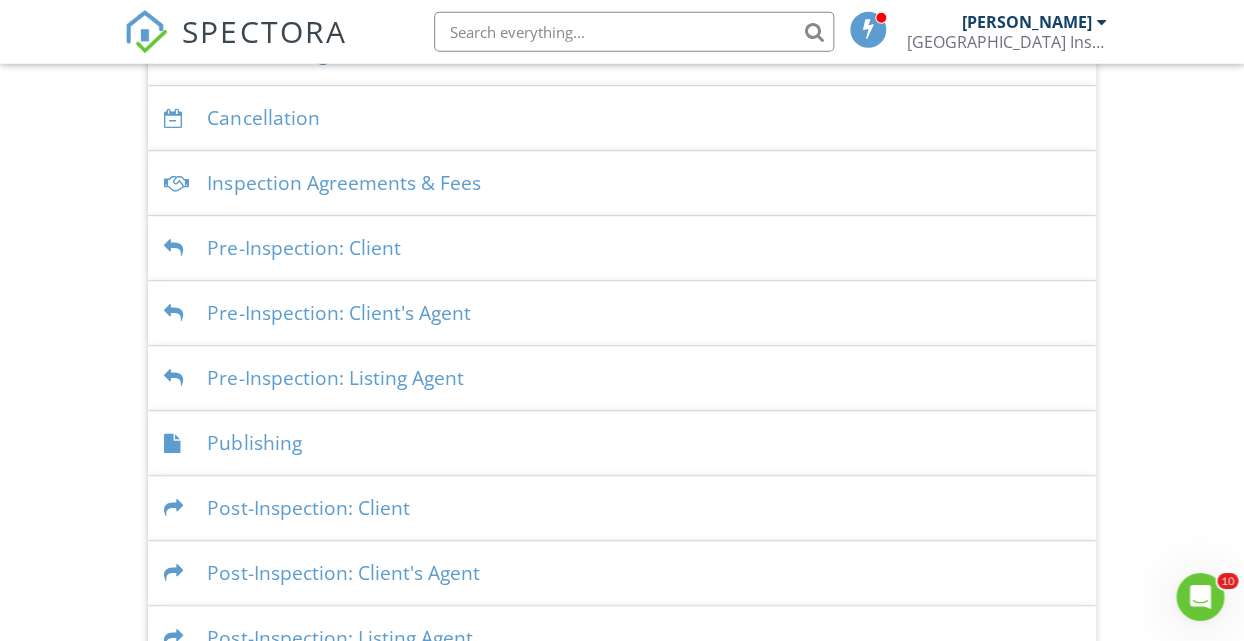 scroll, scrollTop: 568, scrollLeft: 0, axis: vertical 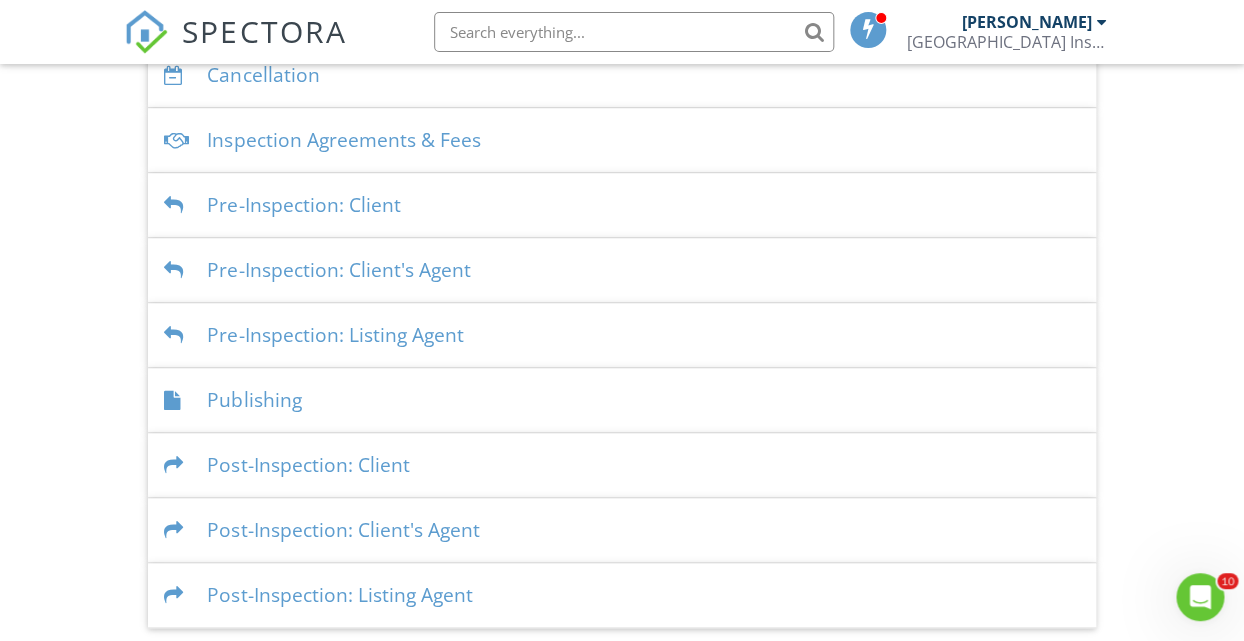 click on "Publishing" at bounding box center [621, 400] 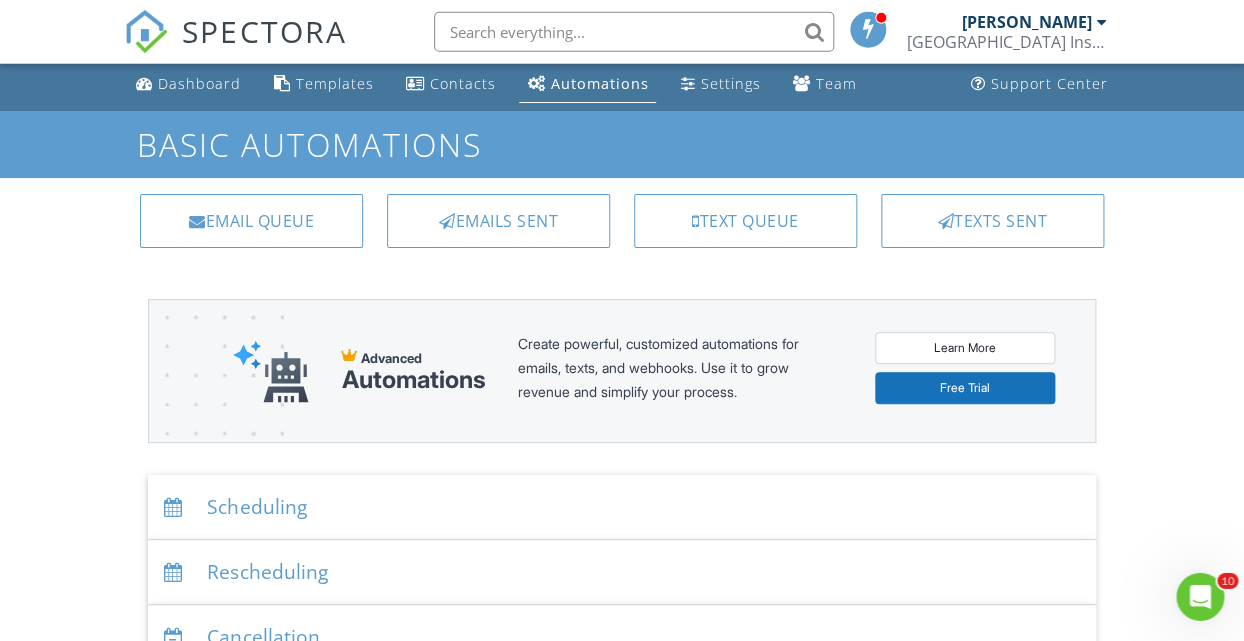 scroll, scrollTop: 0, scrollLeft: 0, axis: both 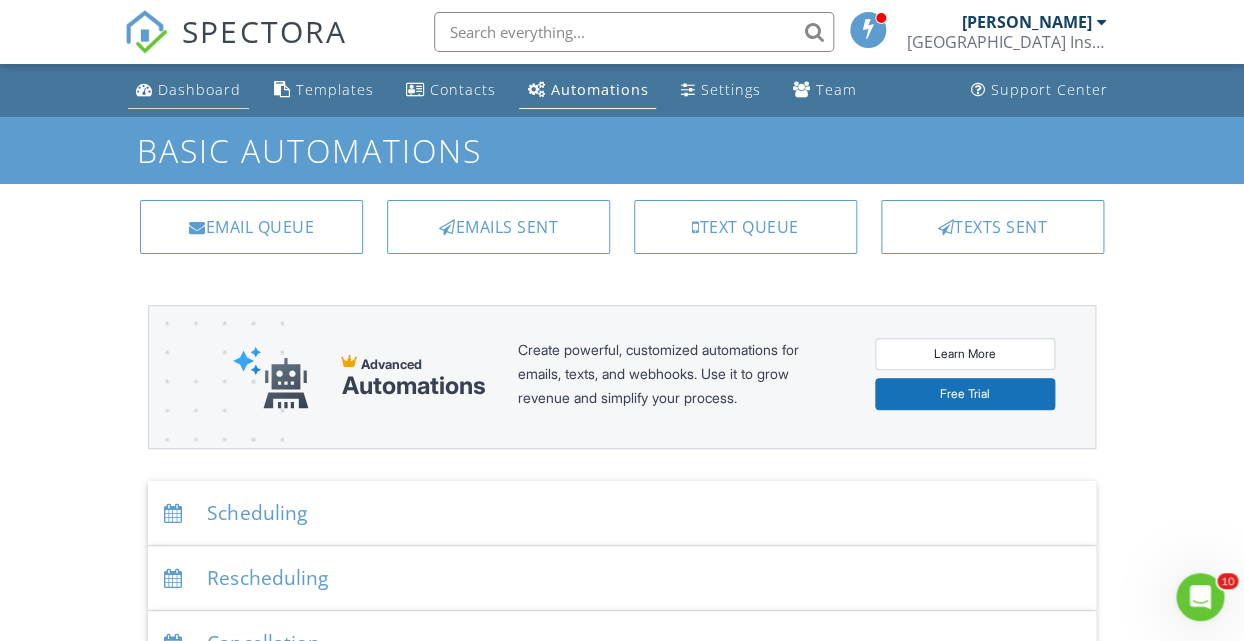 click on "Dashboard" at bounding box center [199, 89] 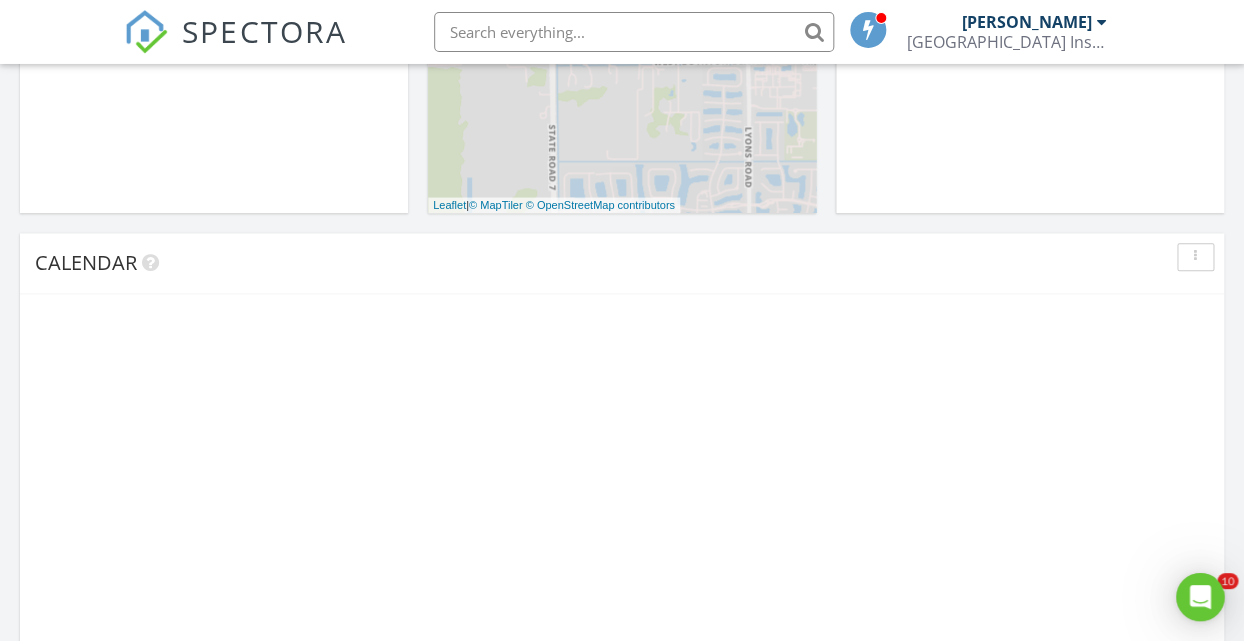 scroll, scrollTop: 0, scrollLeft: 0, axis: both 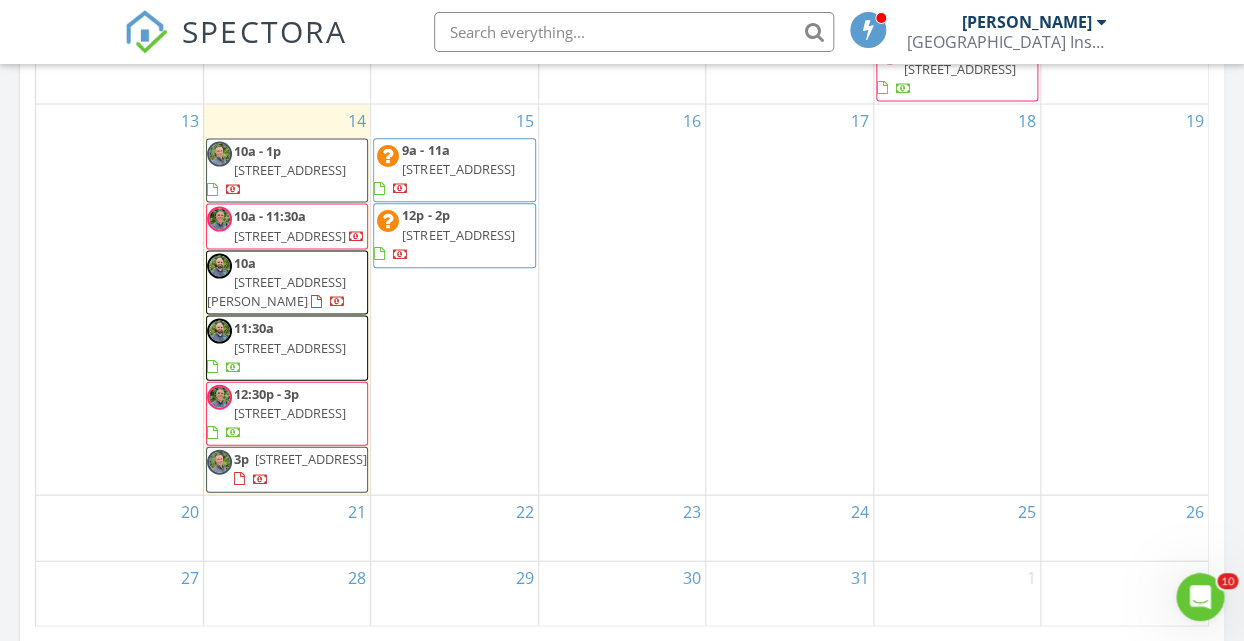 click on "14370 Caloosa Blvd, West Palm Beach 33418" at bounding box center [290, 412] 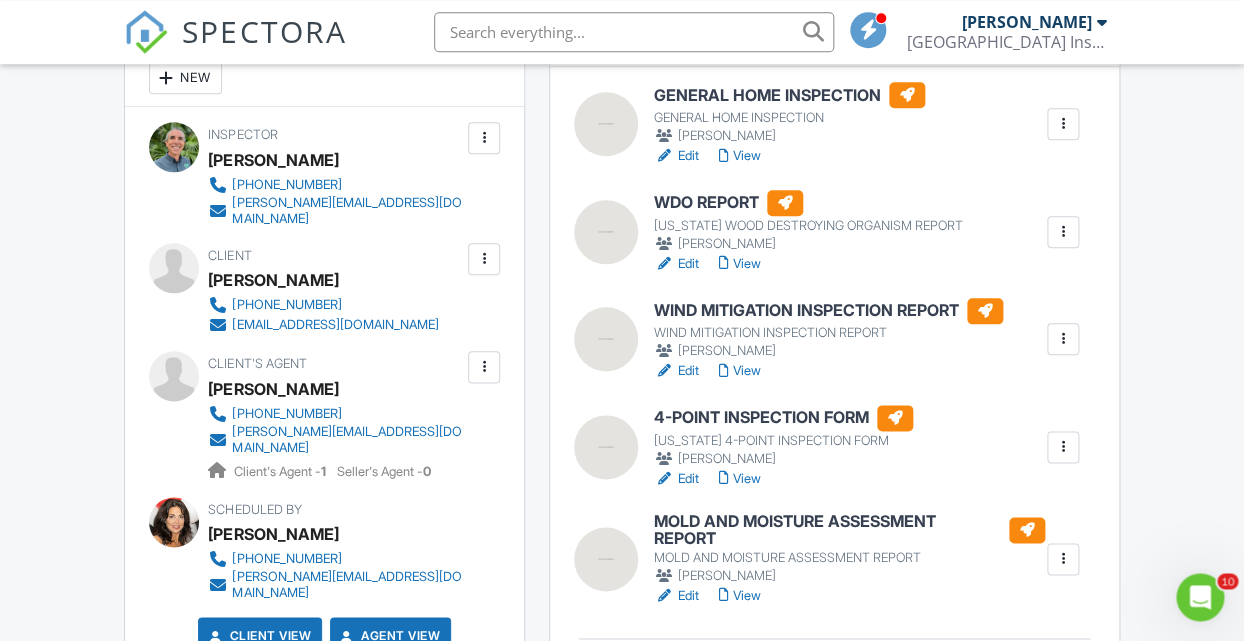 scroll, scrollTop: 540, scrollLeft: 0, axis: vertical 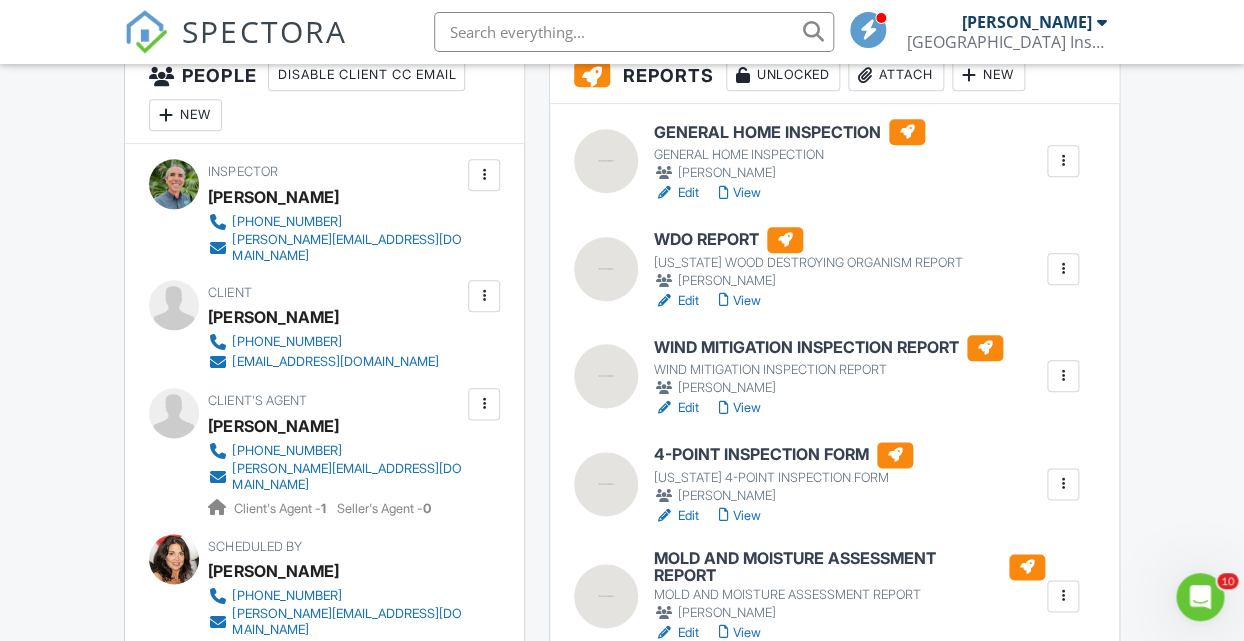 click at bounding box center (484, 296) 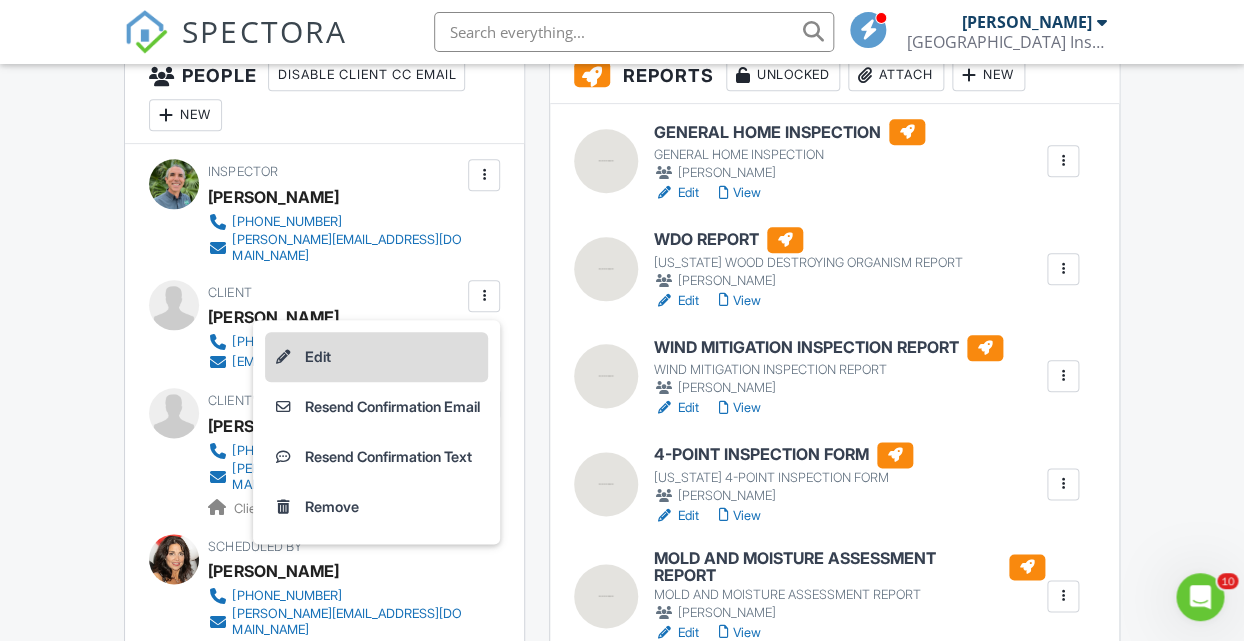 click on "Edit" at bounding box center (376, 357) 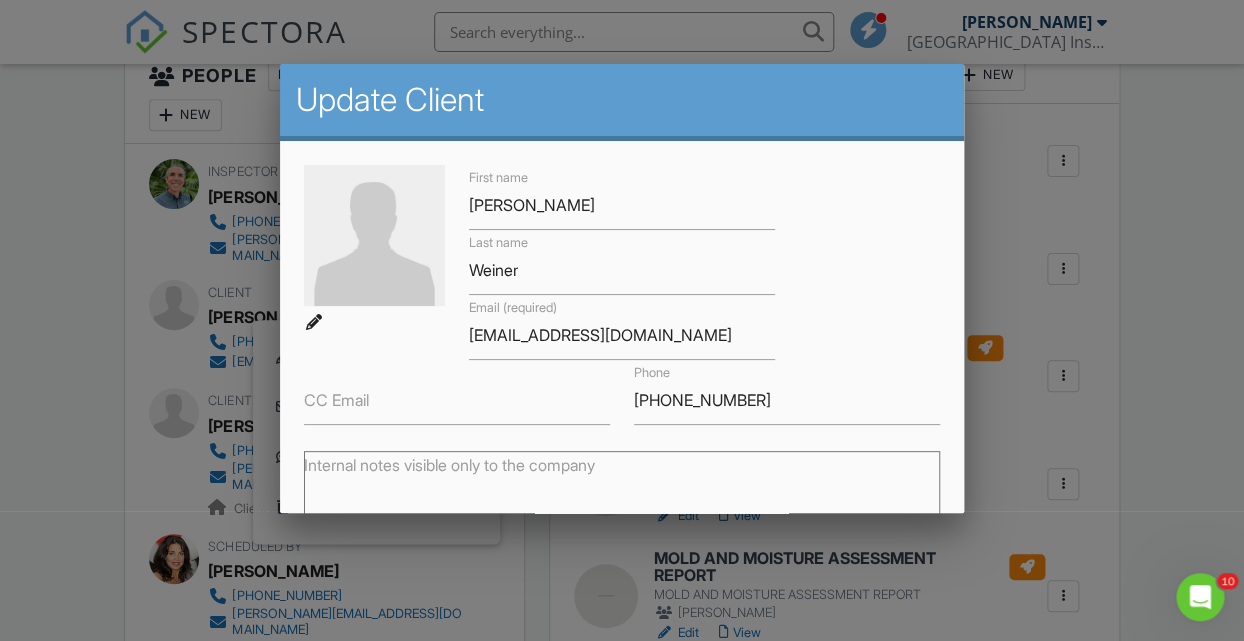 click at bounding box center (622, 300) 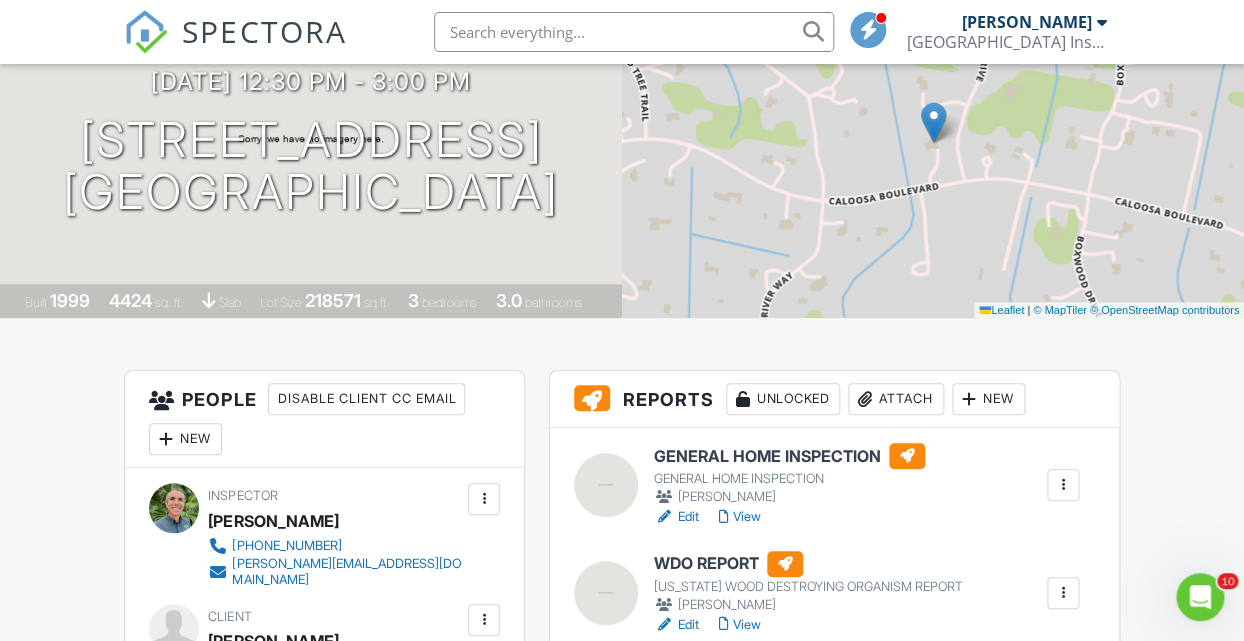 scroll, scrollTop: 0, scrollLeft: 0, axis: both 